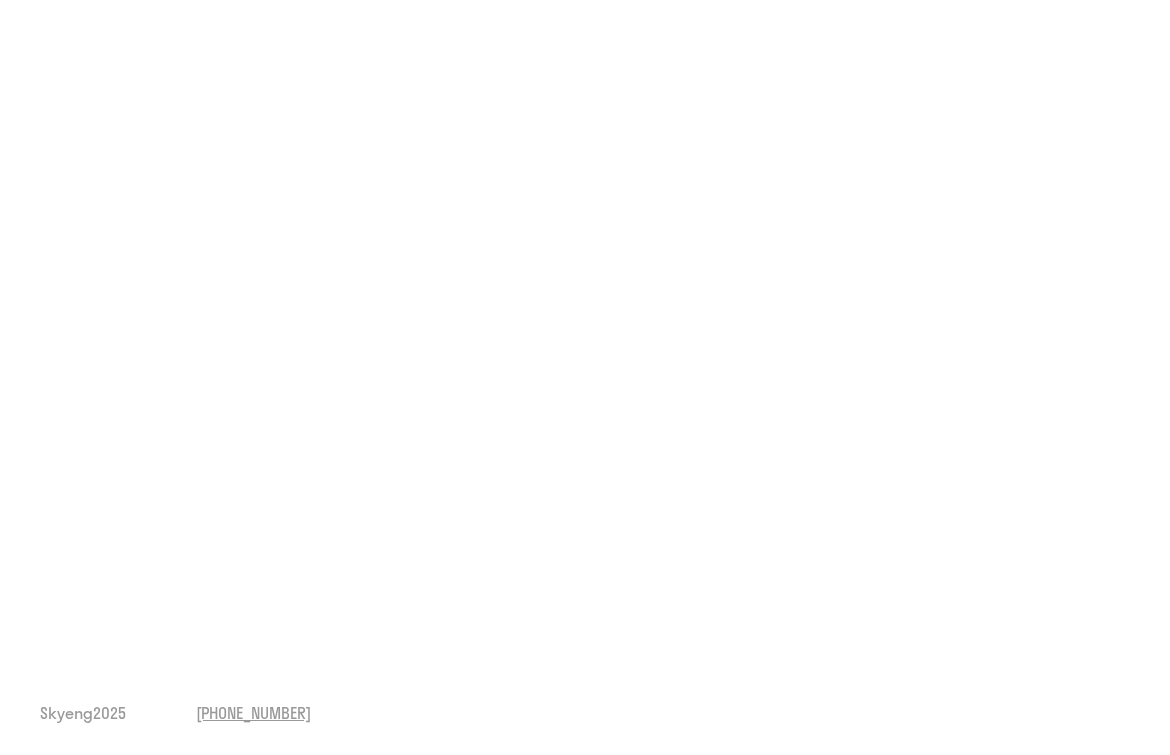 scroll, scrollTop: 0, scrollLeft: 0, axis: both 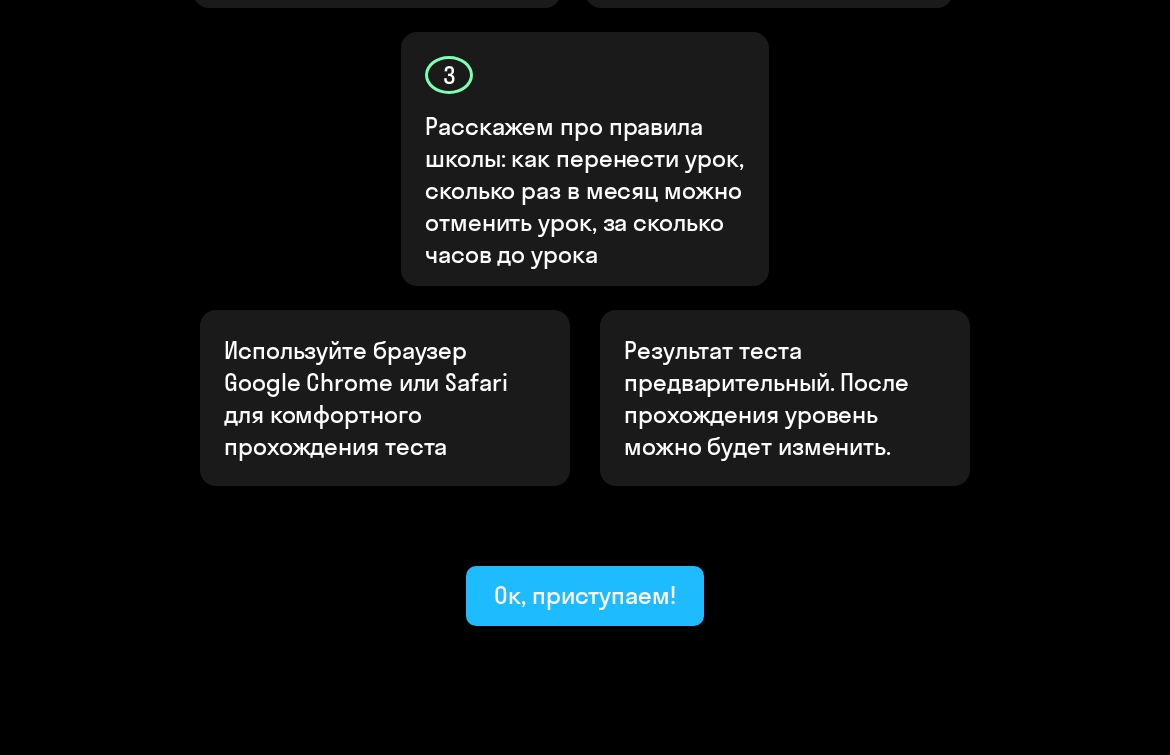 click on "Ок, приступаем!" 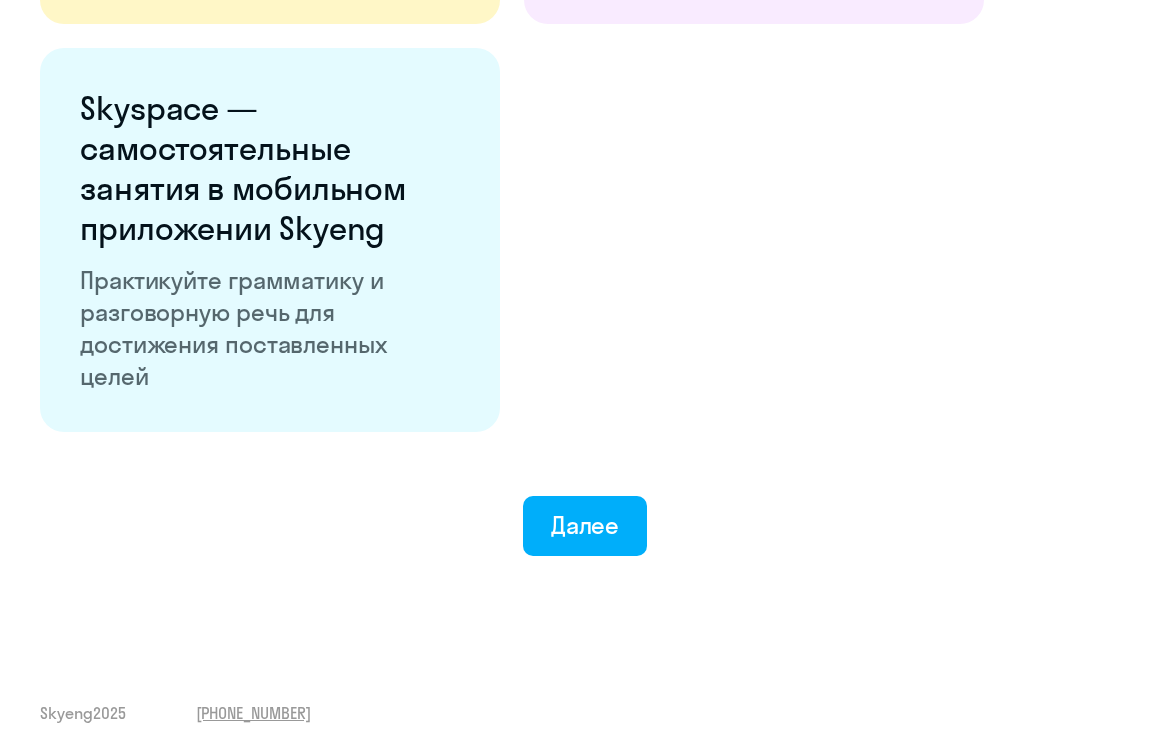 scroll, scrollTop: 3690, scrollLeft: 0, axis: vertical 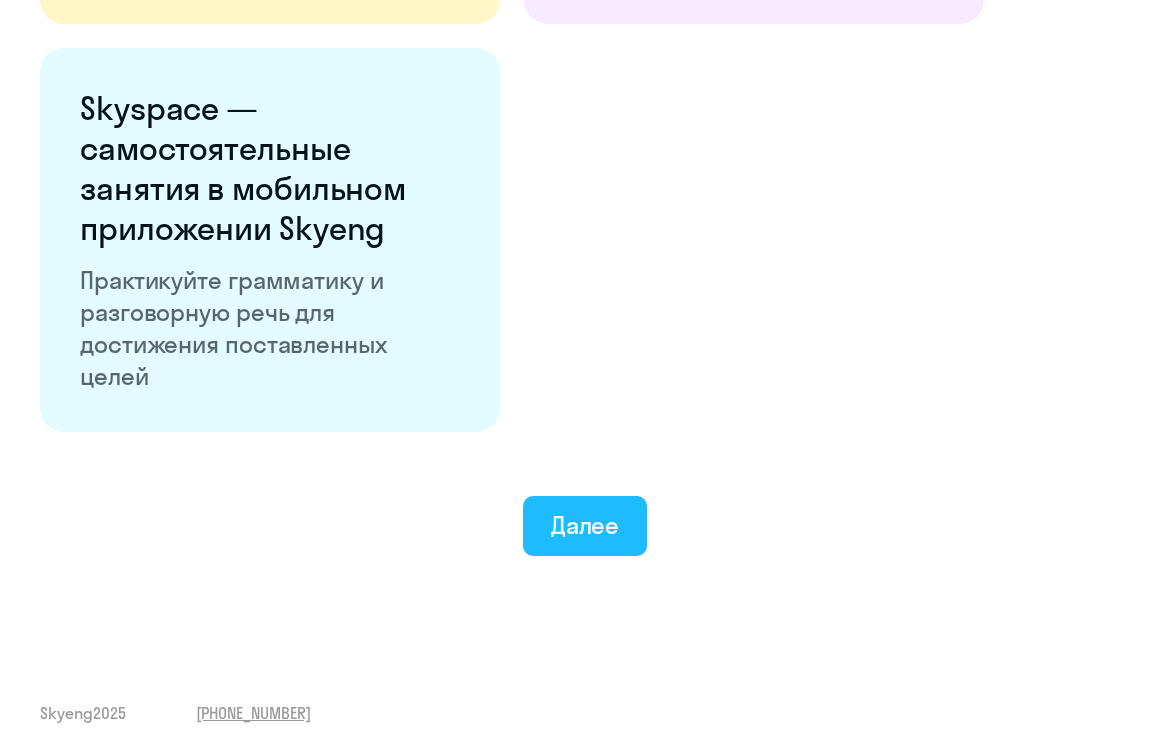 click on "Далее" 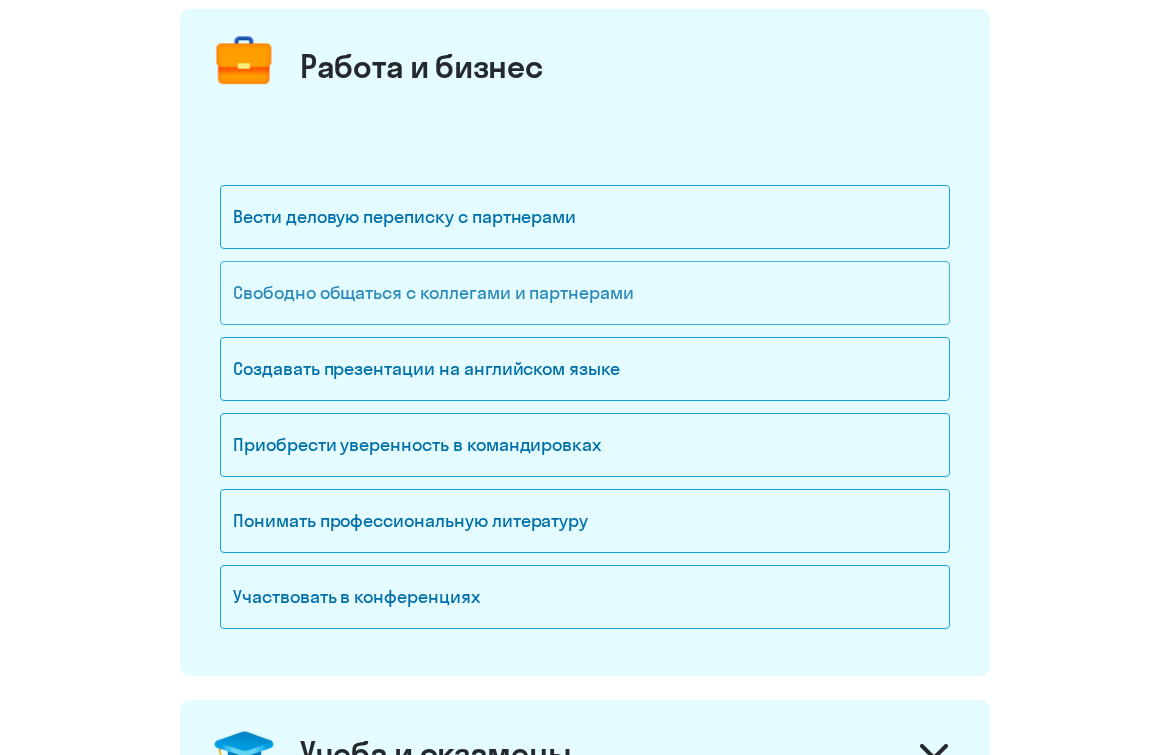 scroll, scrollTop: 257, scrollLeft: 0, axis: vertical 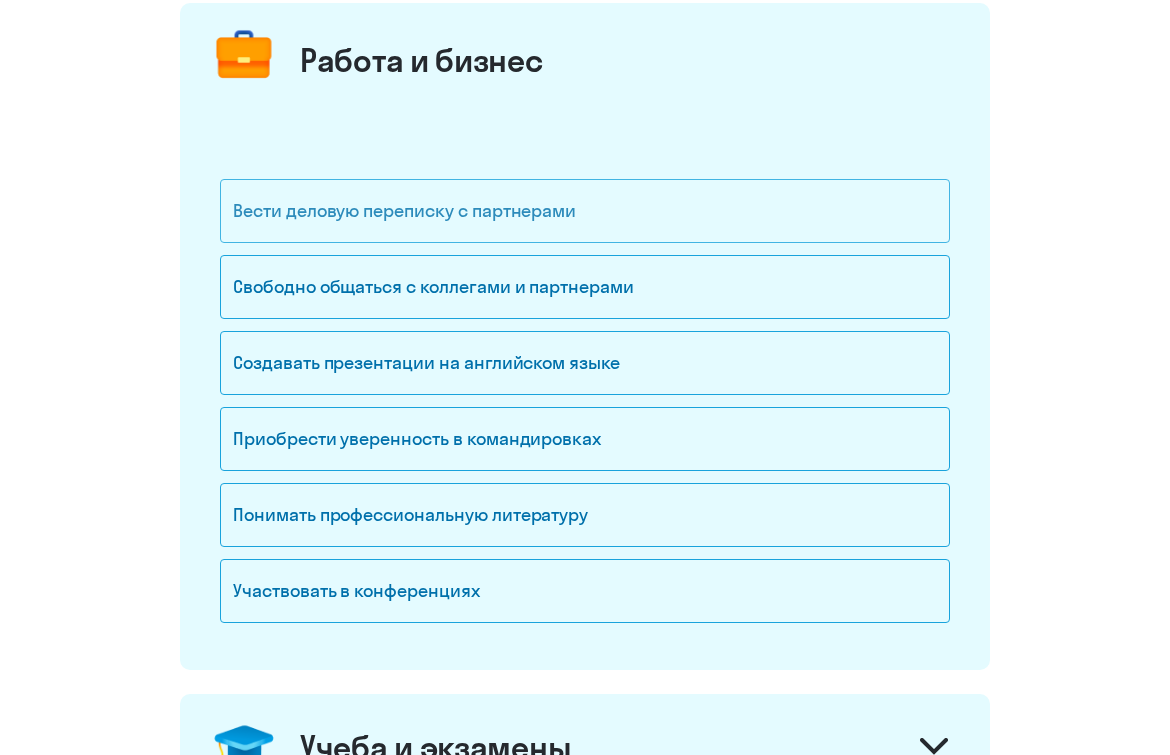 click on "Вести деловую переписку с партнерами" 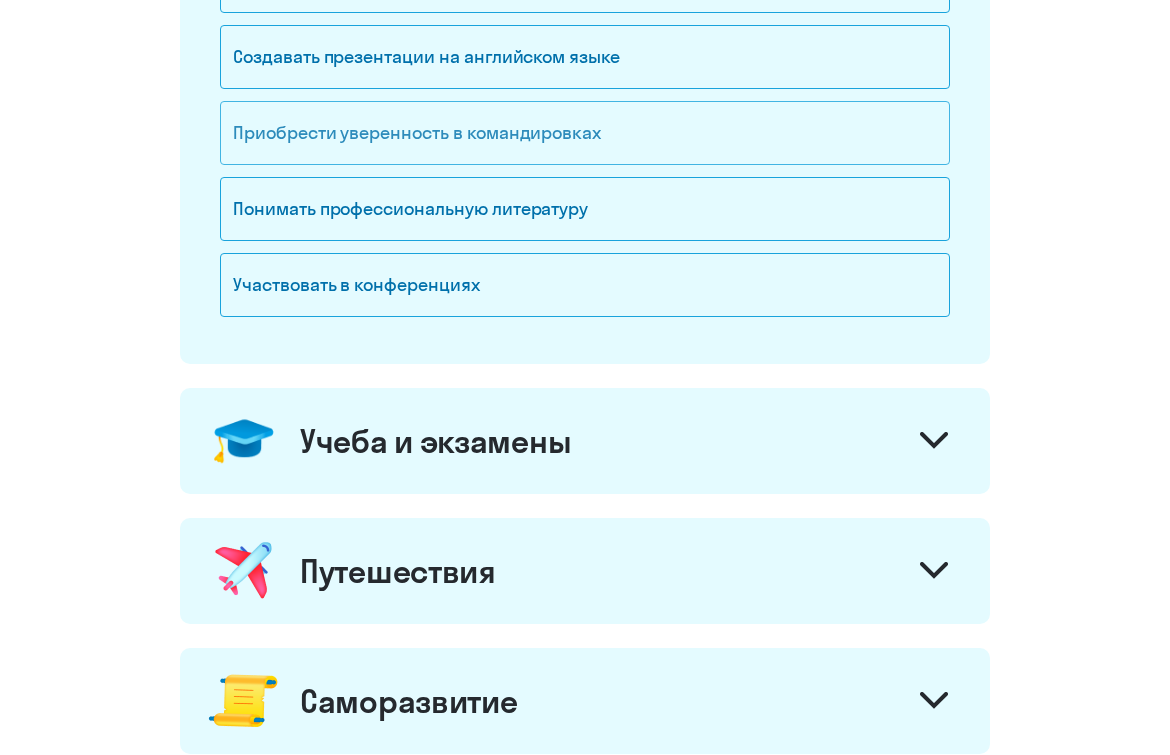 scroll, scrollTop: 681, scrollLeft: 0, axis: vertical 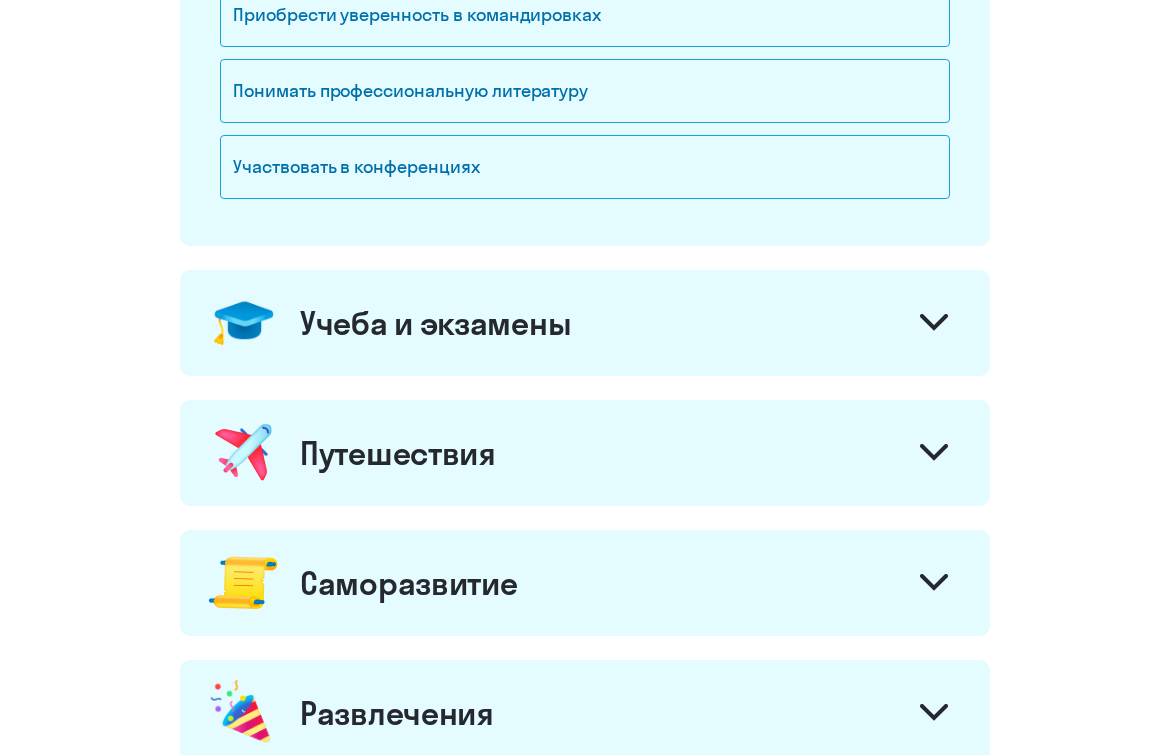 click on "Учеба и экзамены" 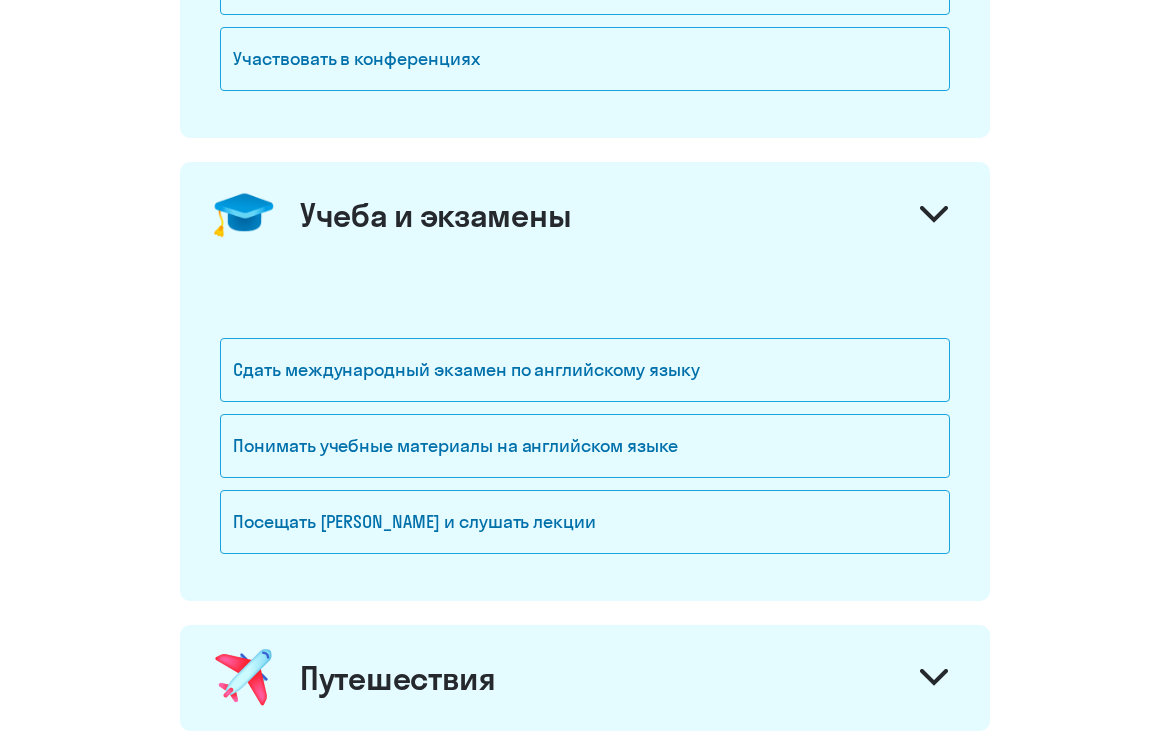 scroll, scrollTop: 794, scrollLeft: 0, axis: vertical 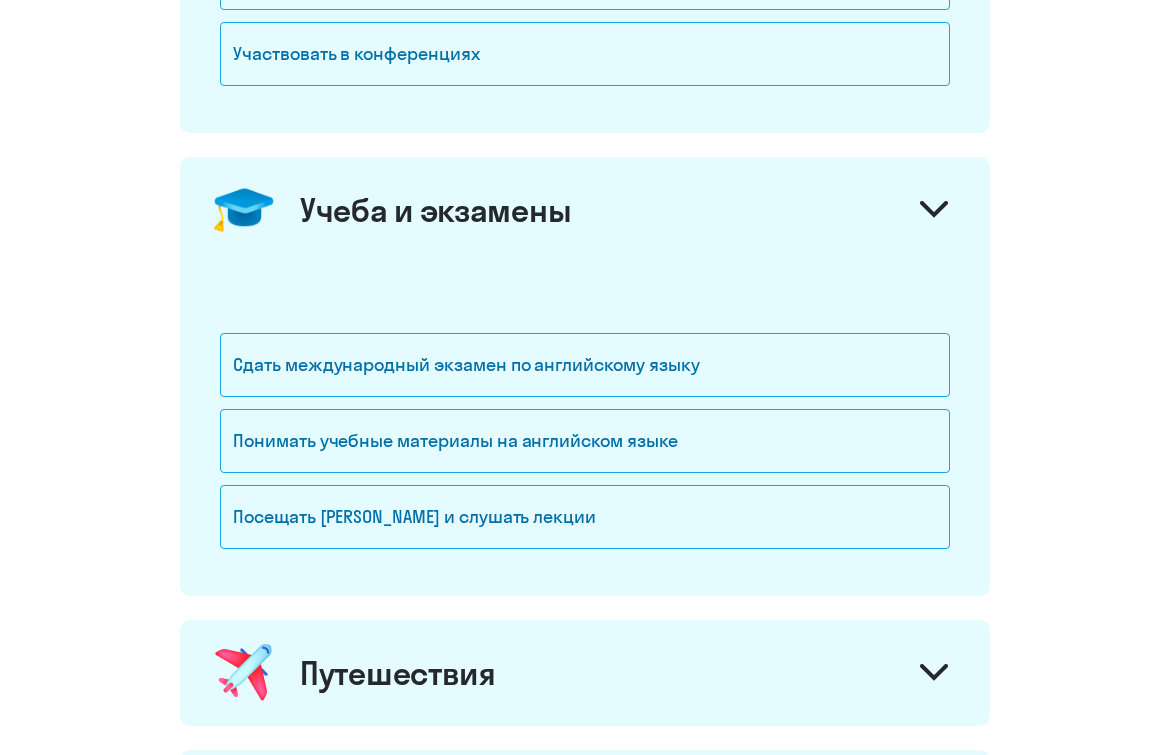 click on "Учеба и экзамены" 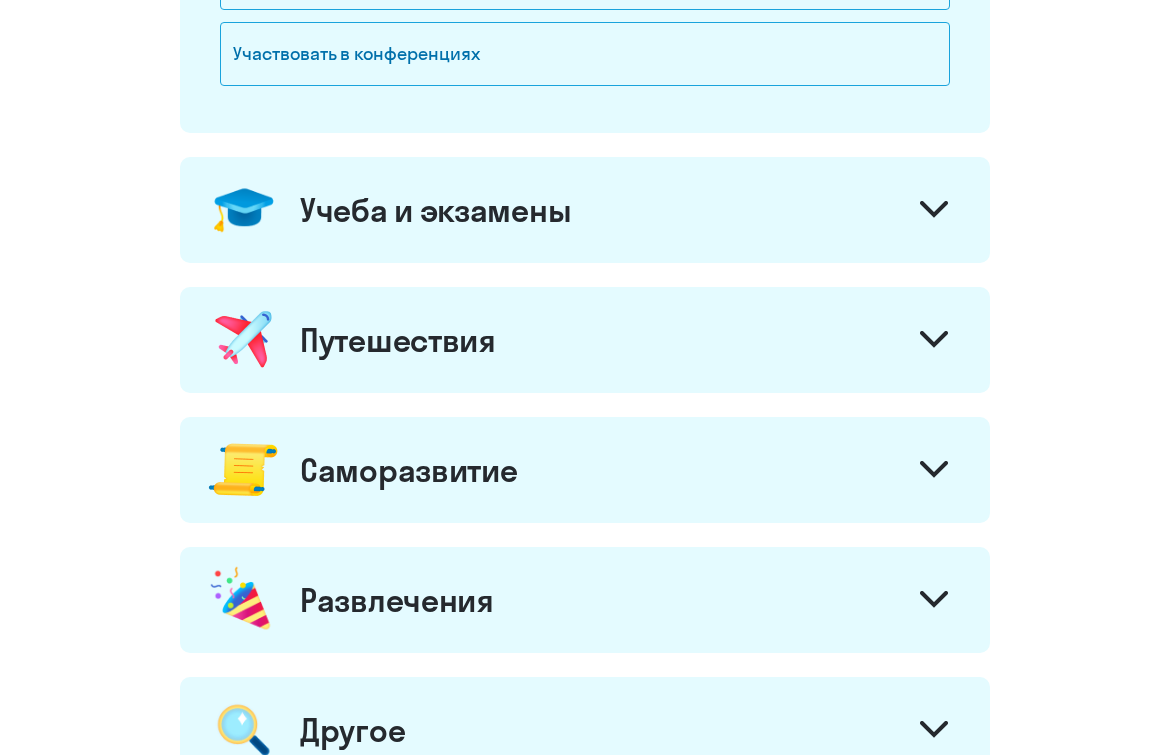 click on "Саморазвитие" 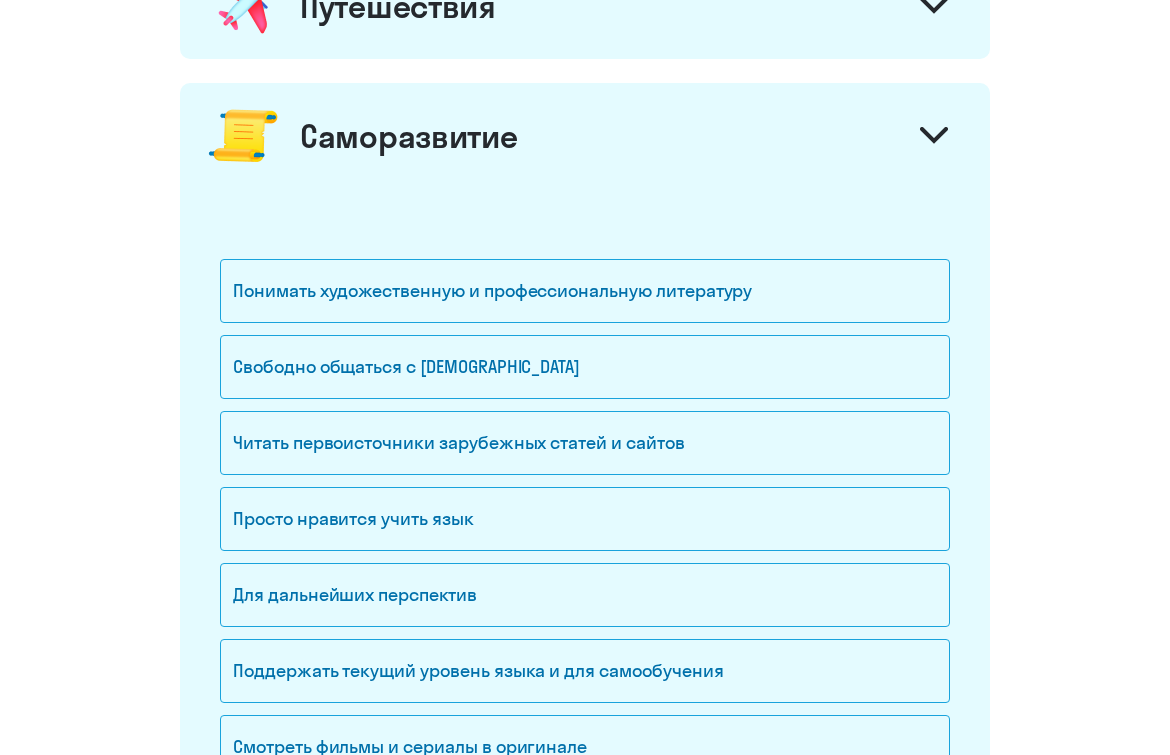 scroll, scrollTop: 1132, scrollLeft: 0, axis: vertical 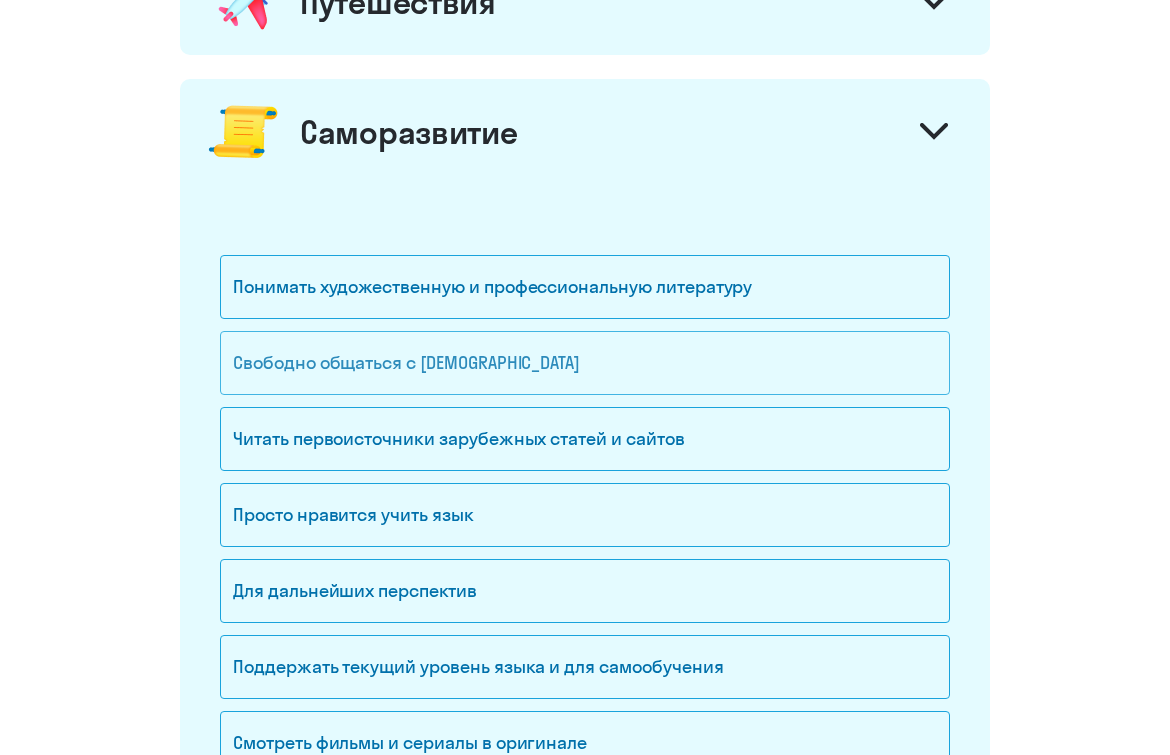 click on "Свободно общаться с [DEMOGRAPHIC_DATA]" 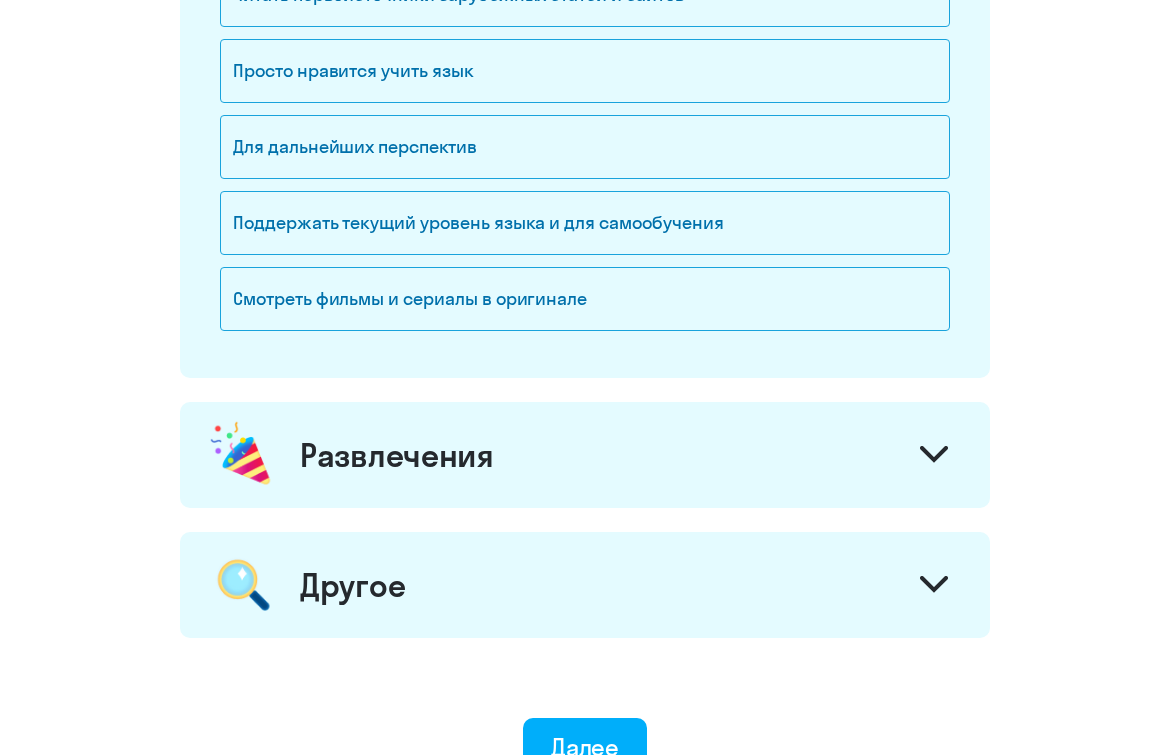 scroll, scrollTop: 1694, scrollLeft: 0, axis: vertical 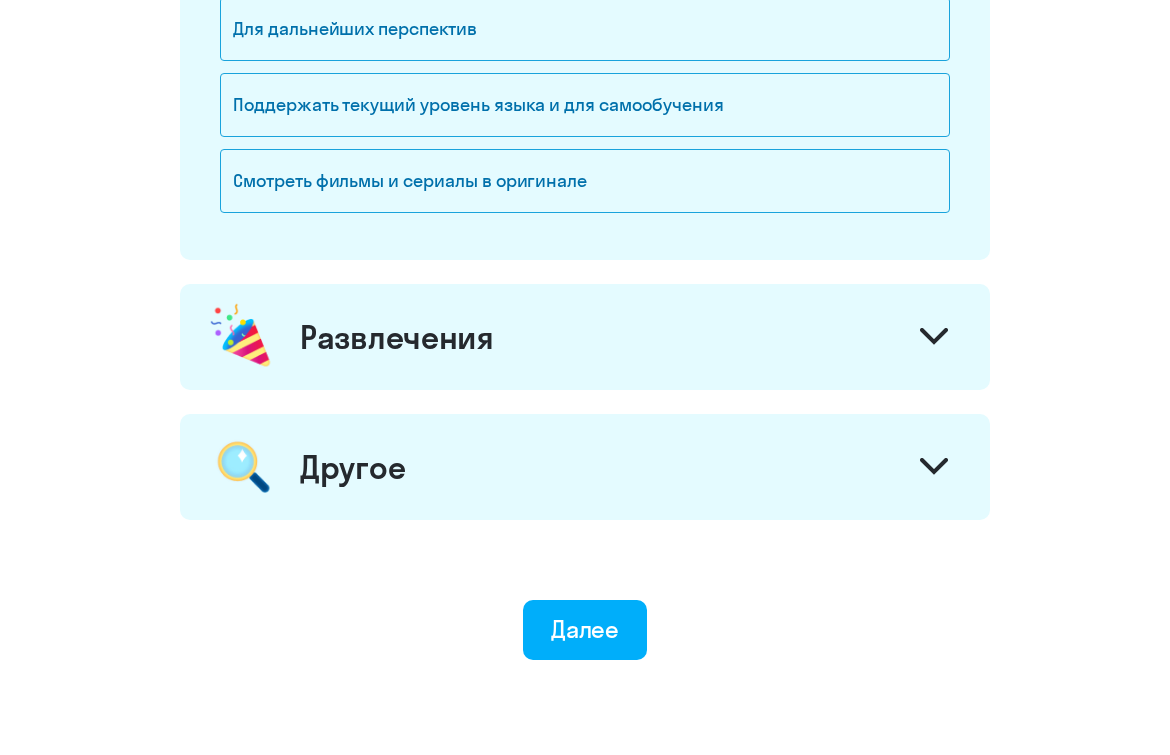 click on "Развлечения" 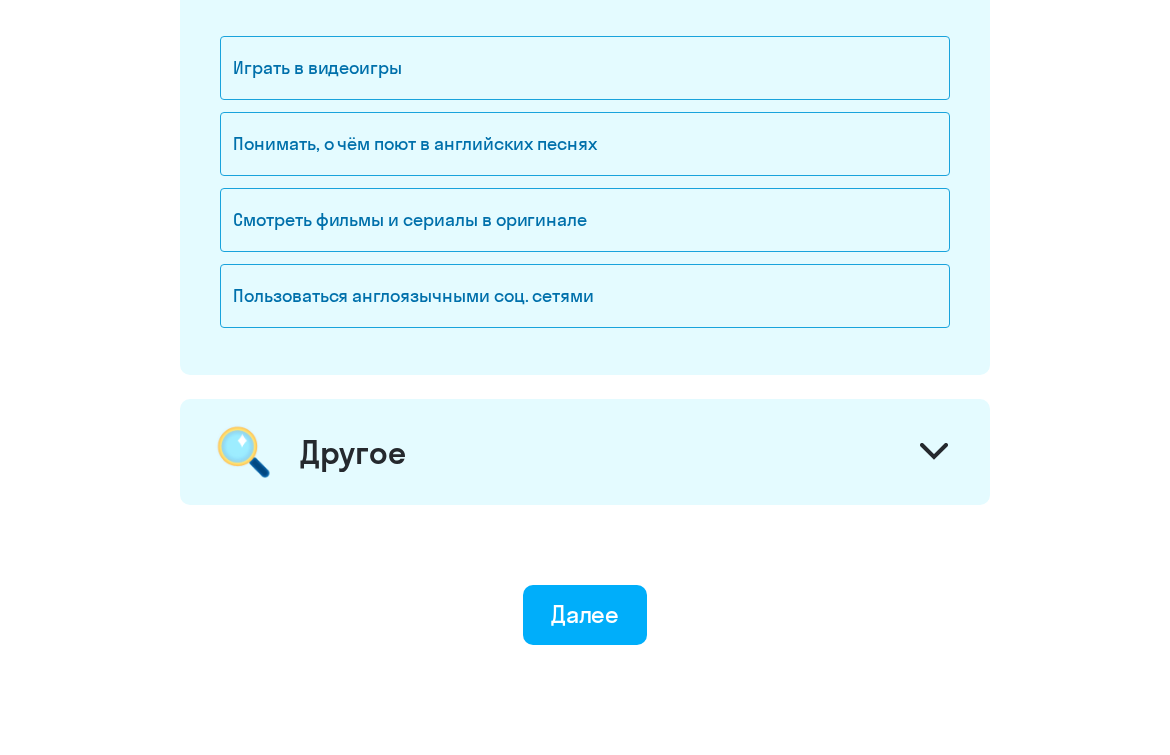 scroll, scrollTop: 2079, scrollLeft: 0, axis: vertical 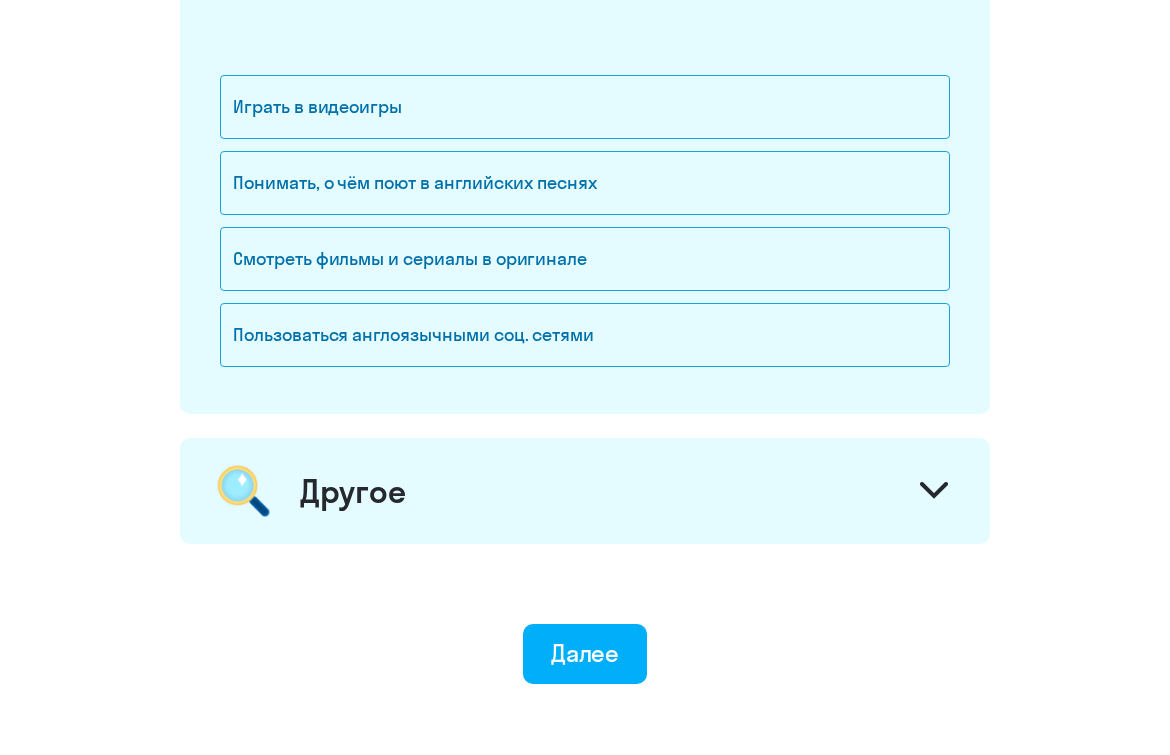 drag, startPoint x: 594, startPoint y: 642, endPoint x: 636, endPoint y: 580, distance: 74.88658 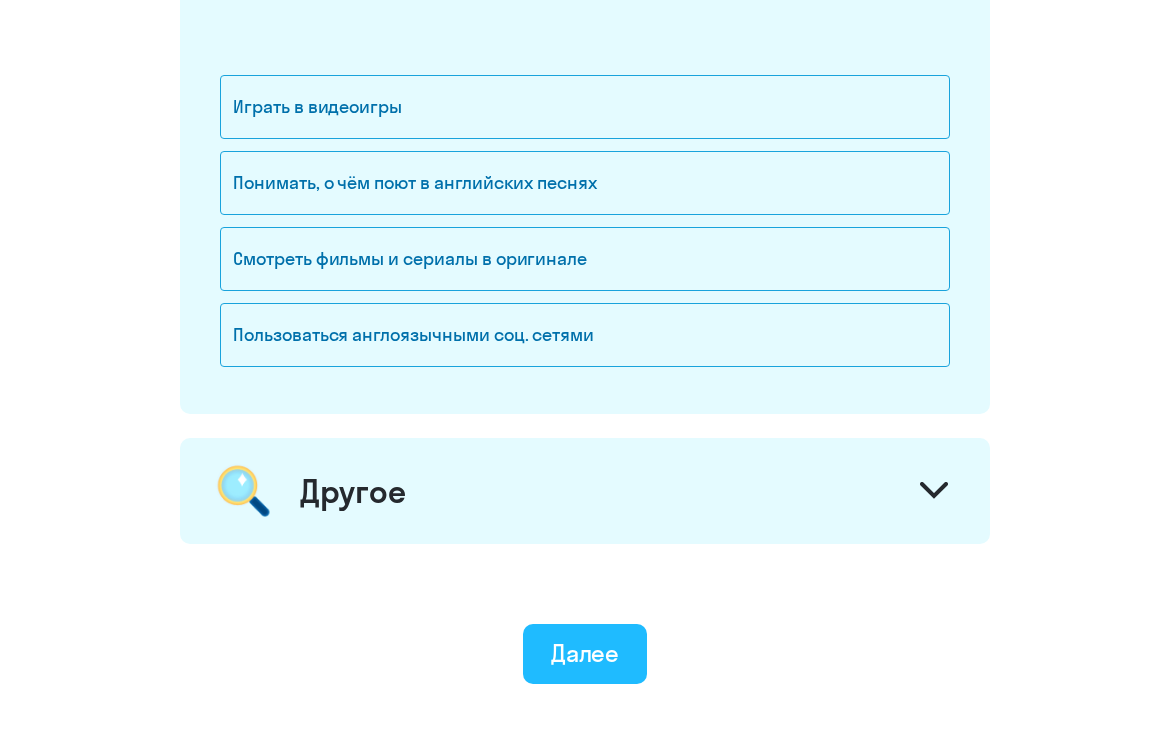 click on "Далее" 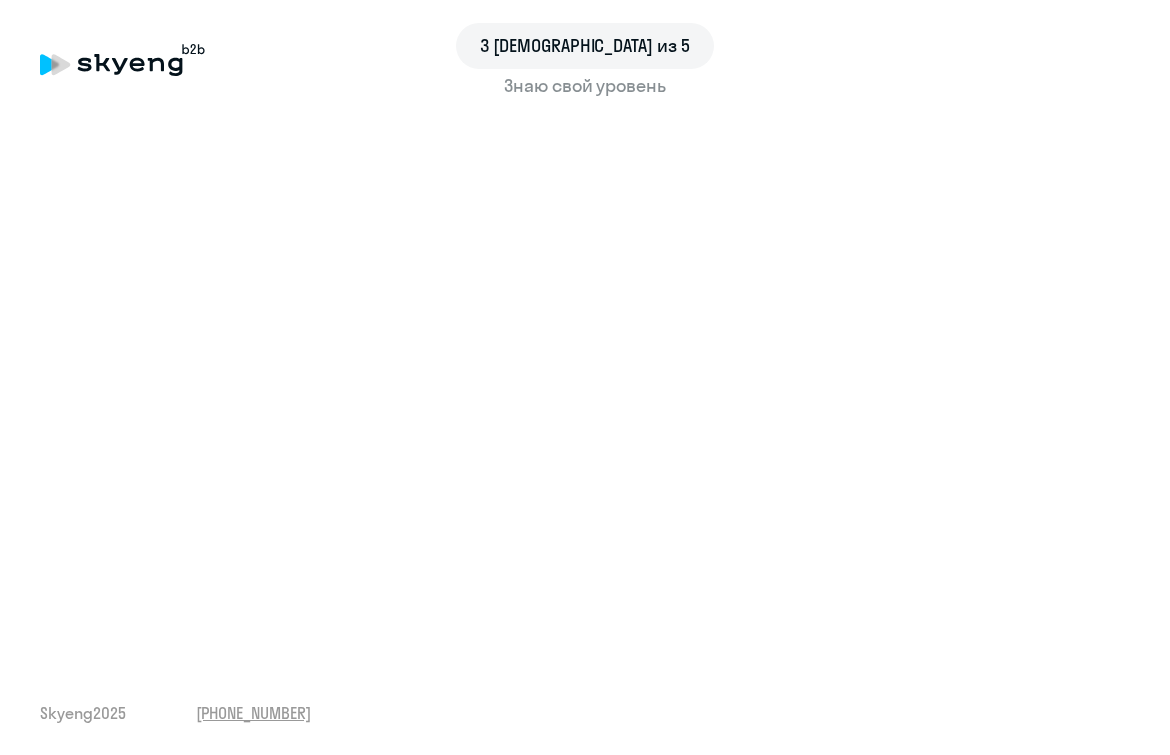 scroll, scrollTop: 0, scrollLeft: 0, axis: both 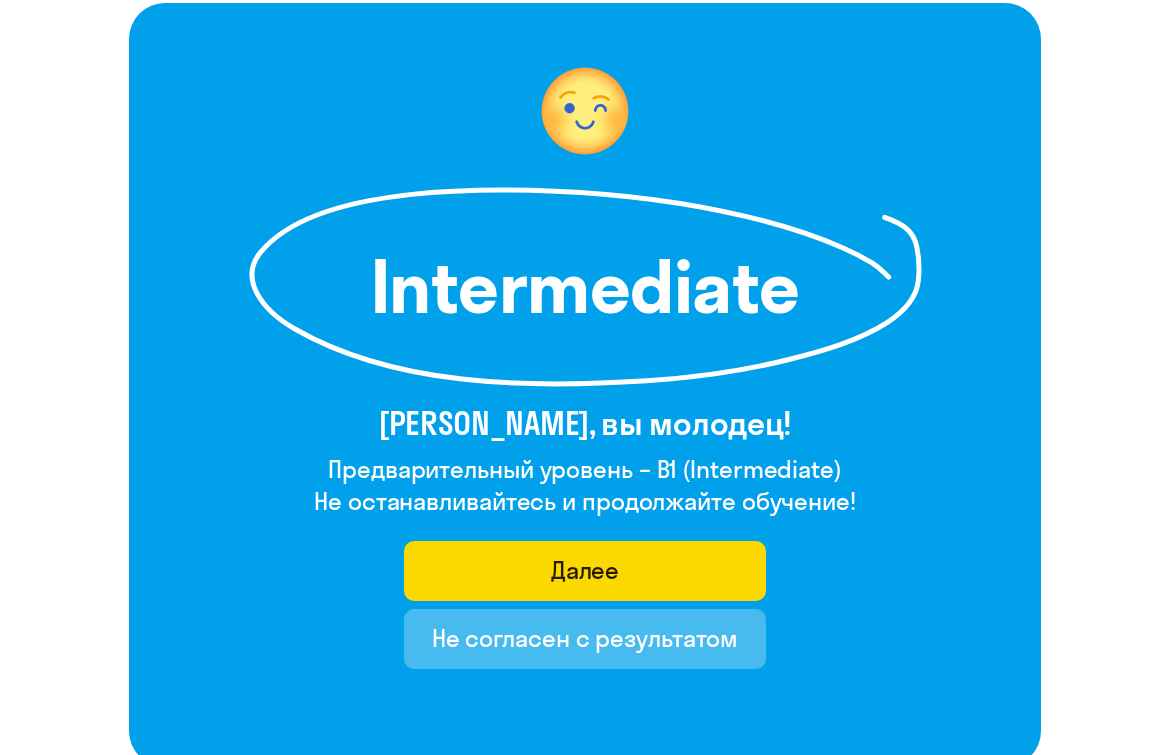 click on "Intermediate" 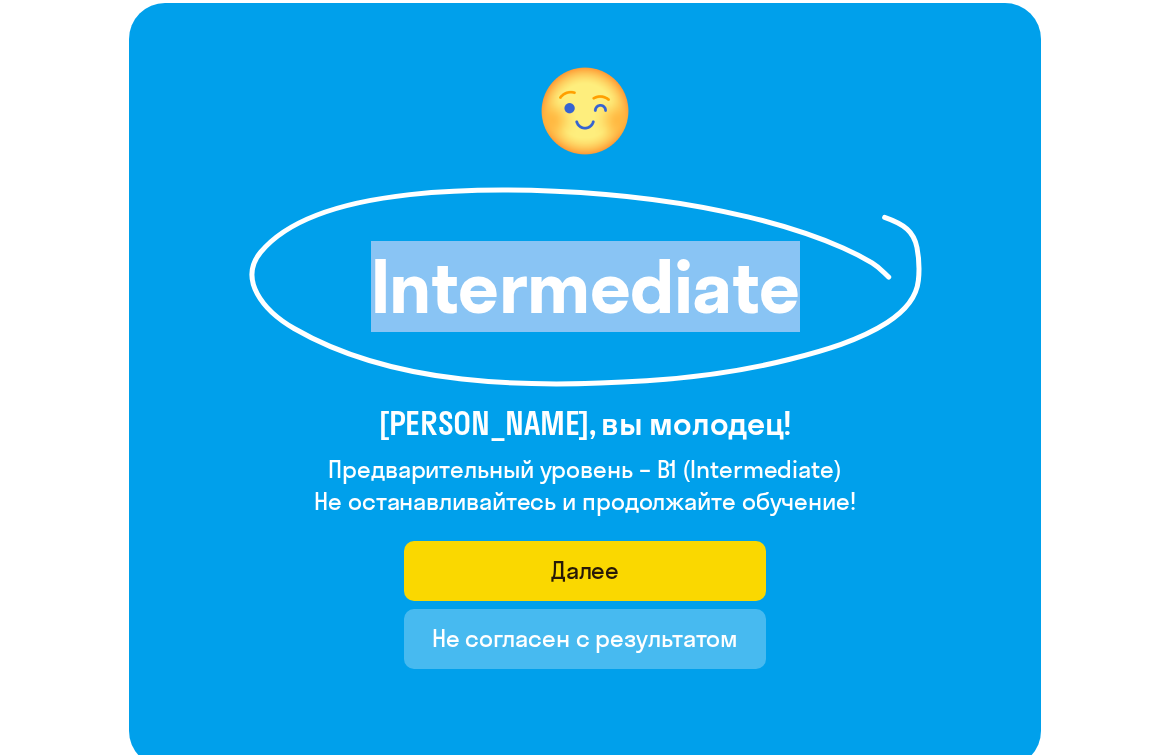 click on "Intermediate" 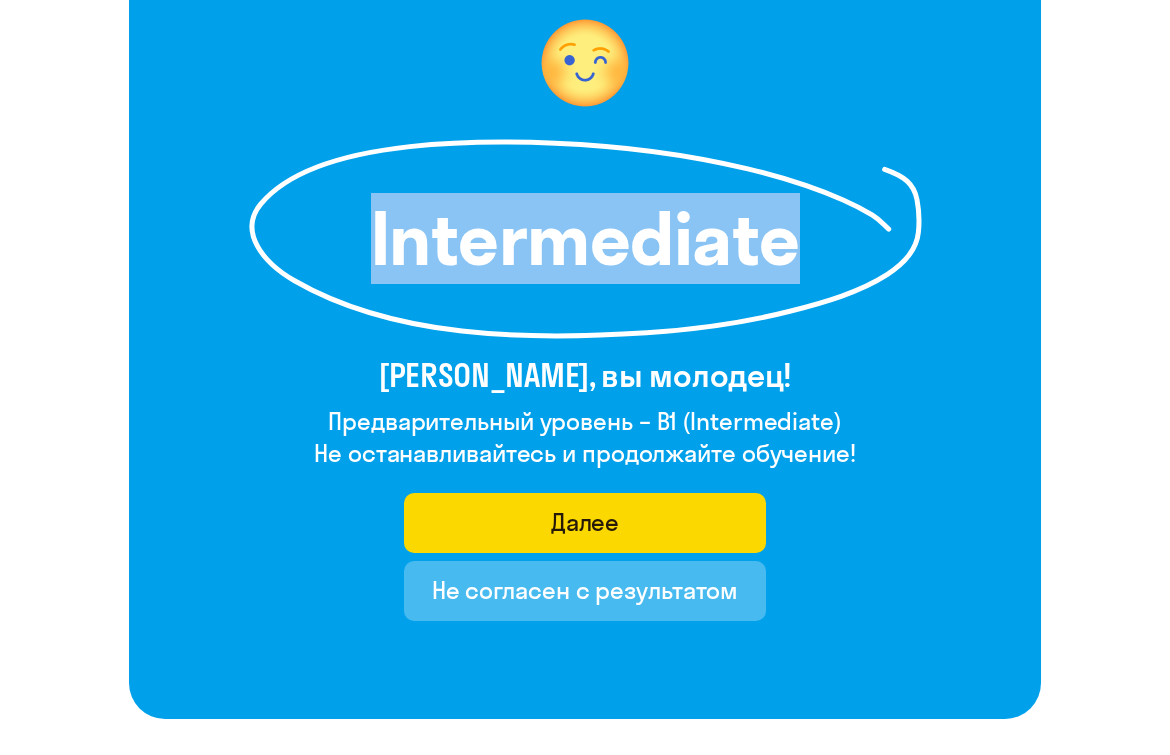 scroll, scrollTop: 189, scrollLeft: 0, axis: vertical 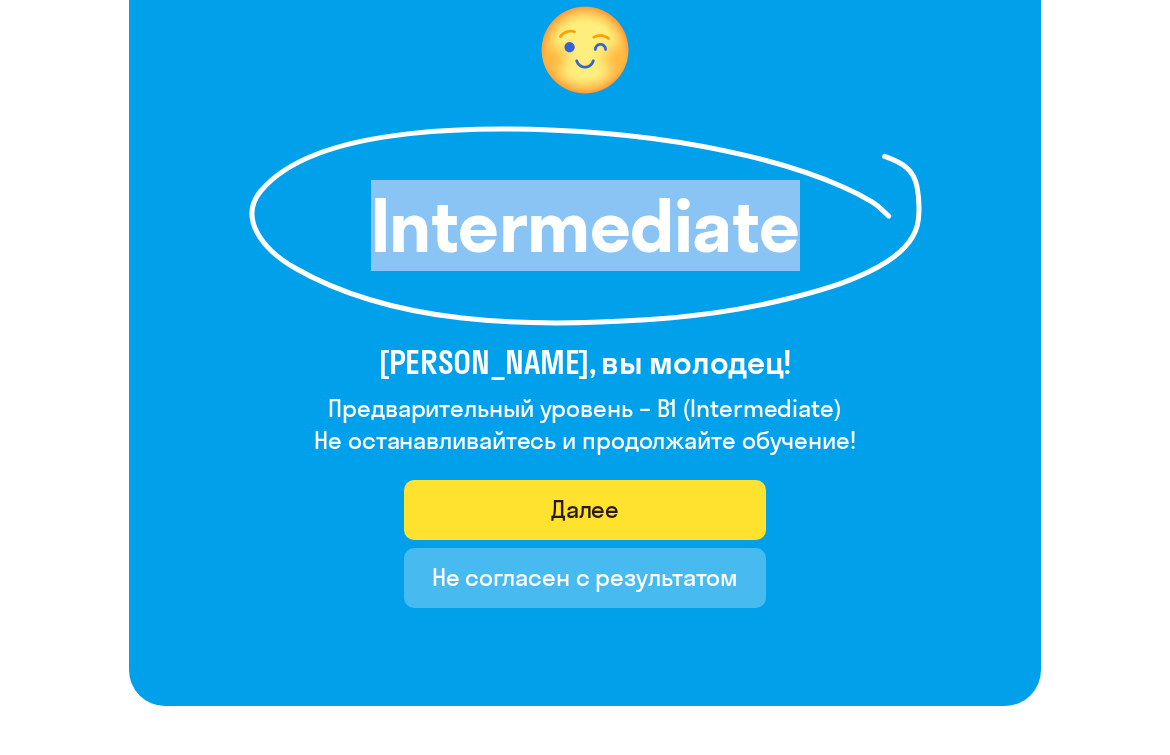 click on "Далее" 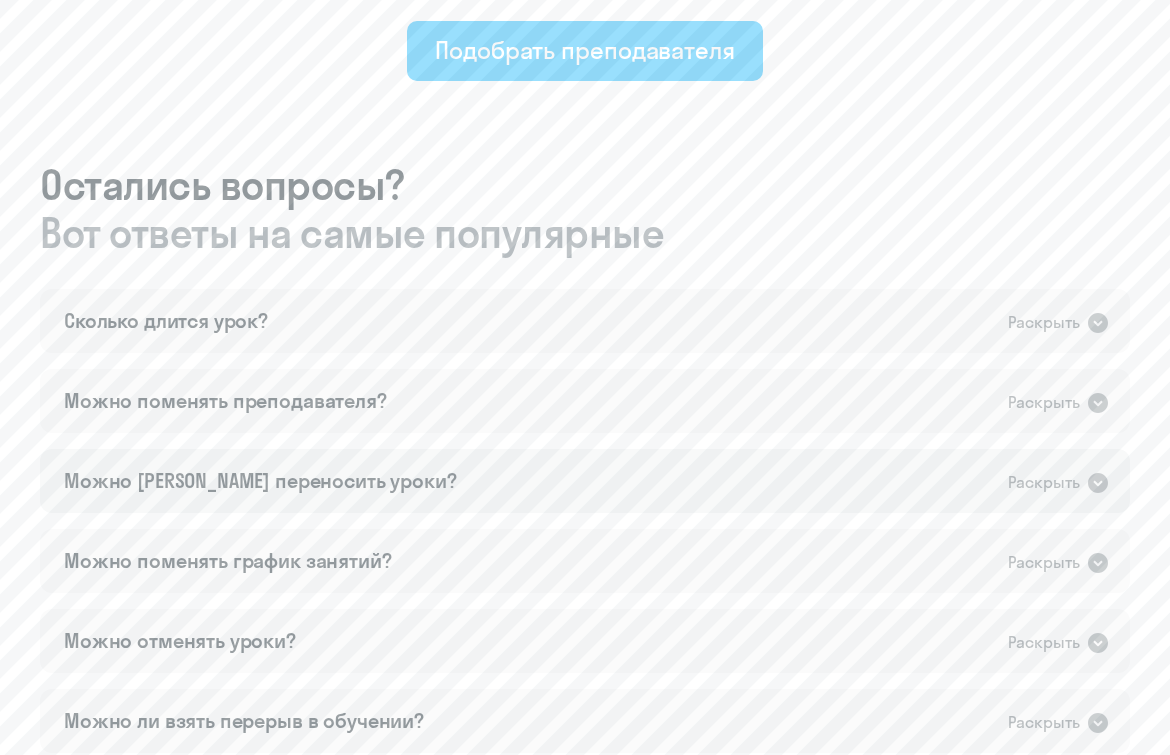 scroll, scrollTop: 1649, scrollLeft: 0, axis: vertical 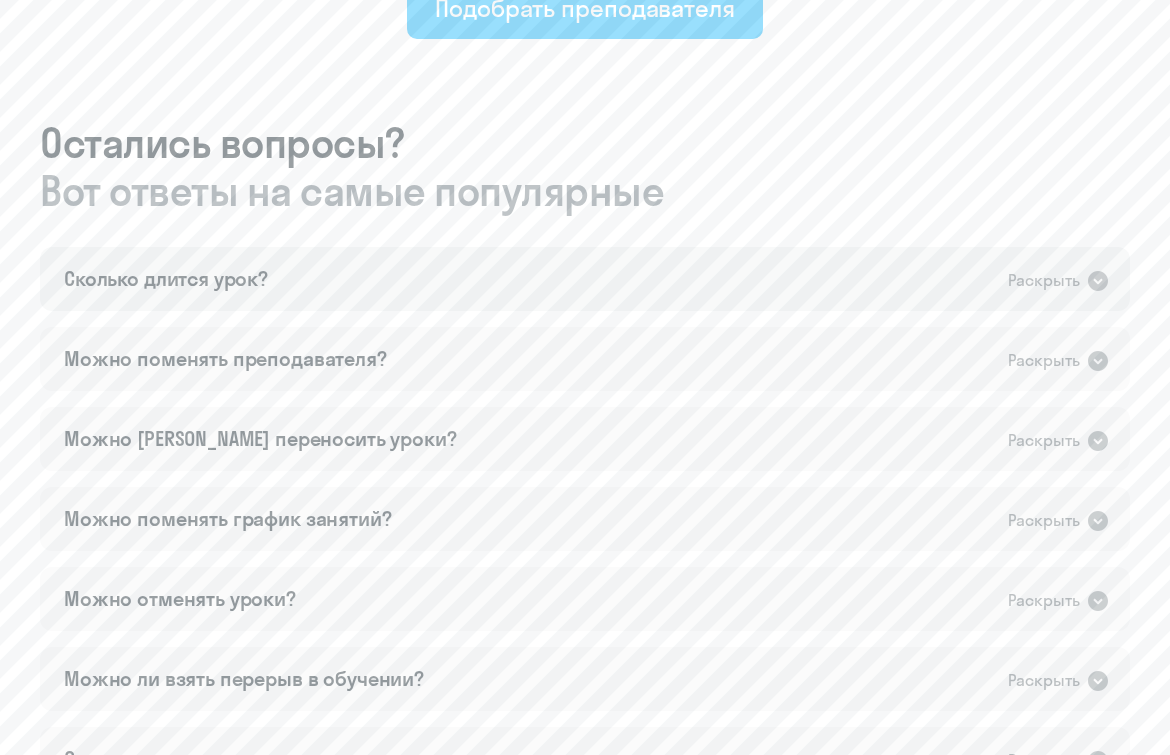 click on "Раскрыть" 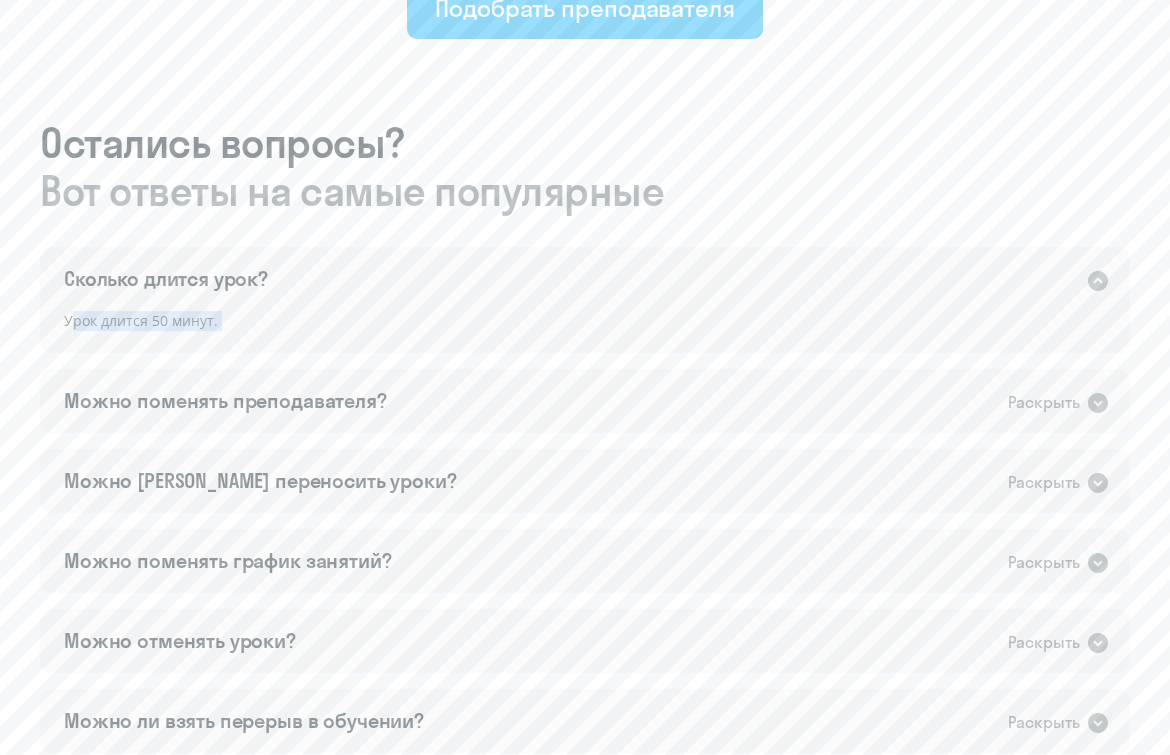 scroll, scrollTop: 1733, scrollLeft: 0, axis: vertical 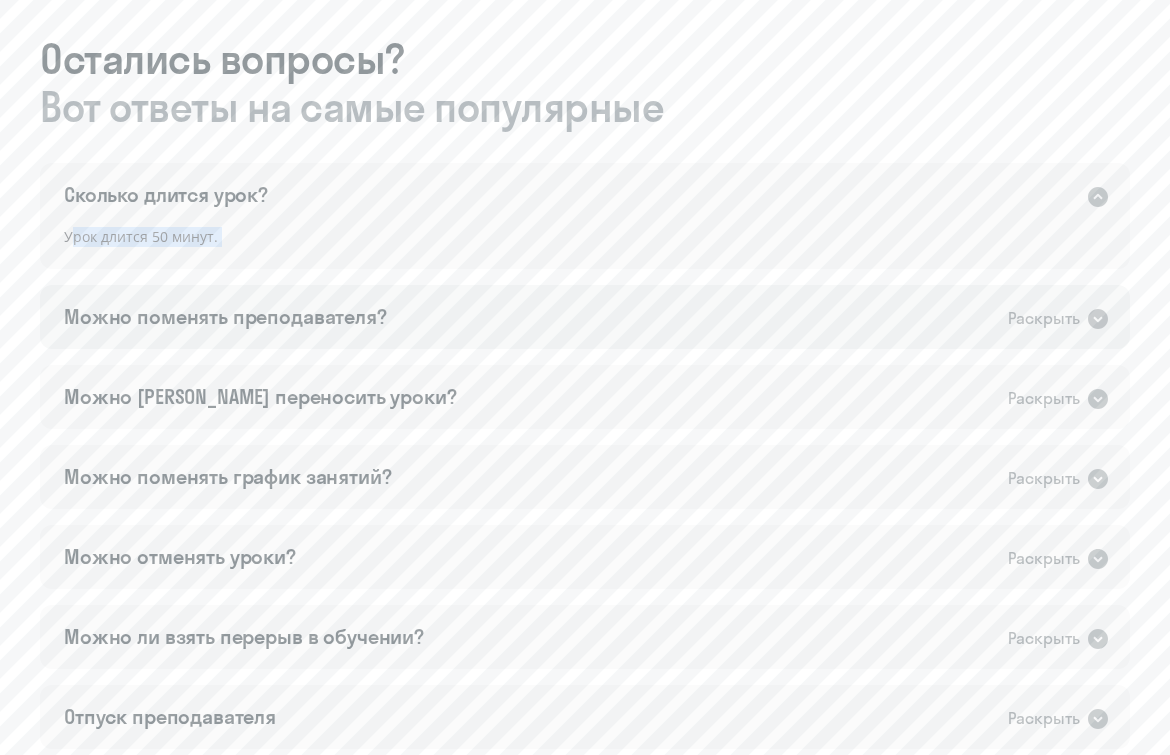 click on "Раскрыть" 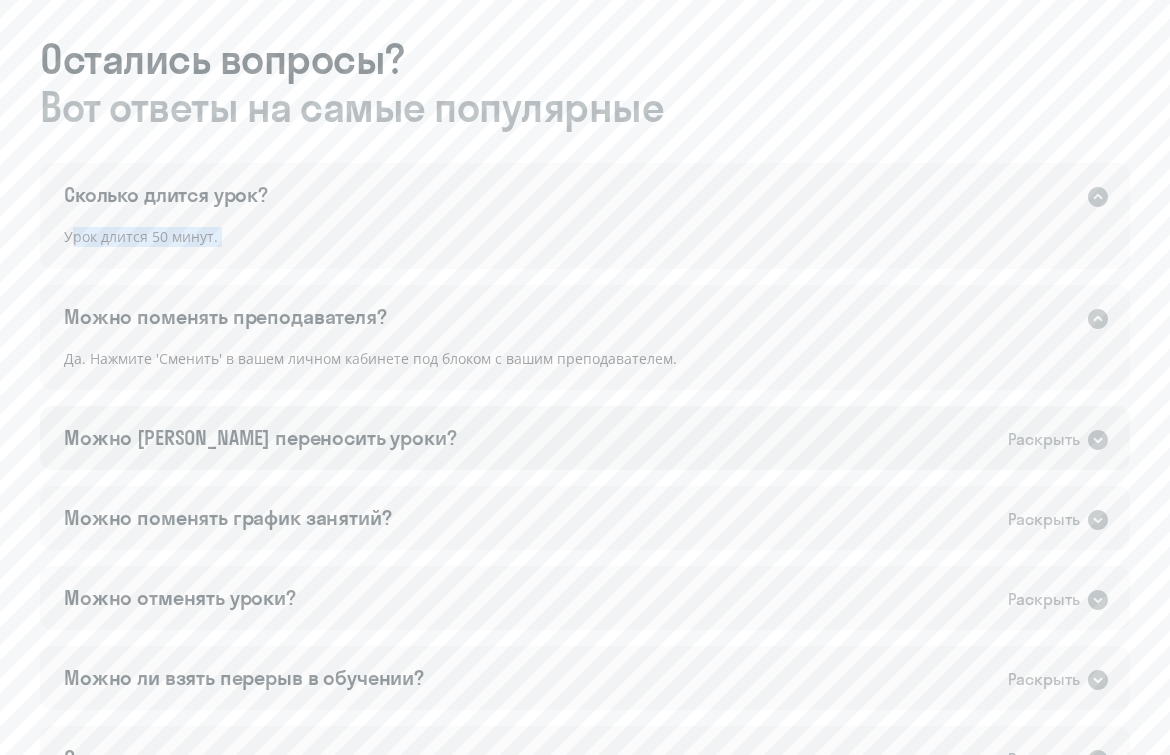 scroll, scrollTop: 1799, scrollLeft: 0, axis: vertical 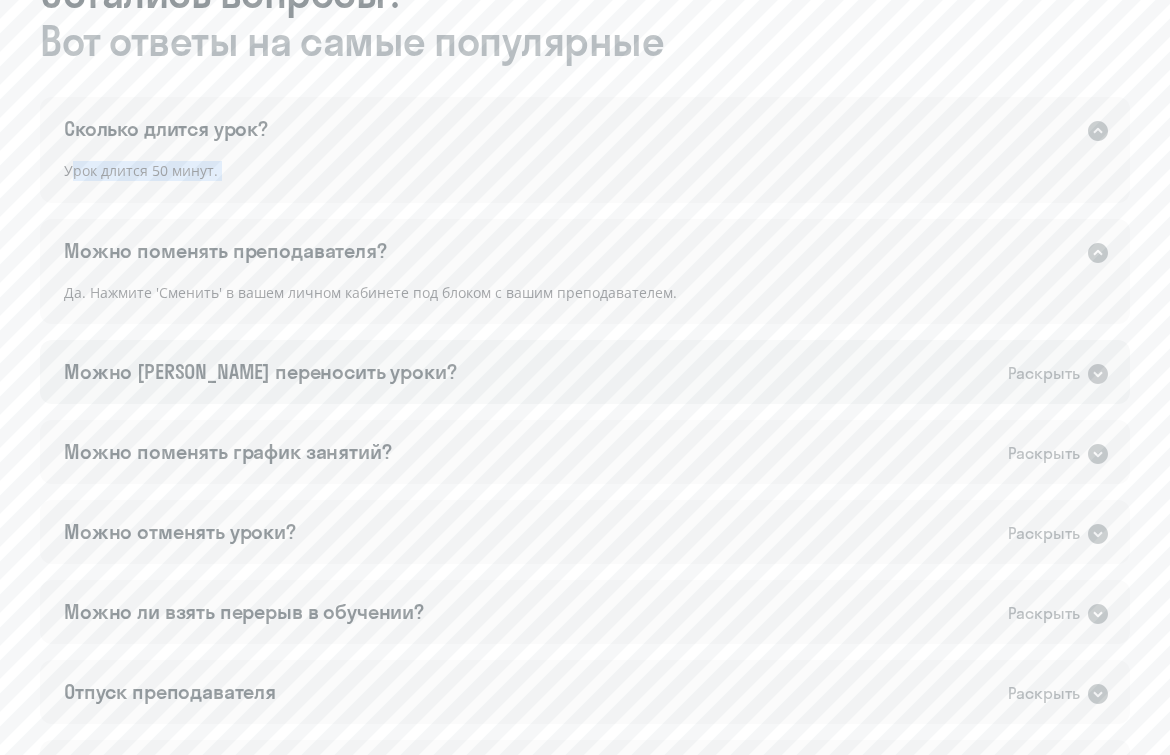 click on "Раскрыть" 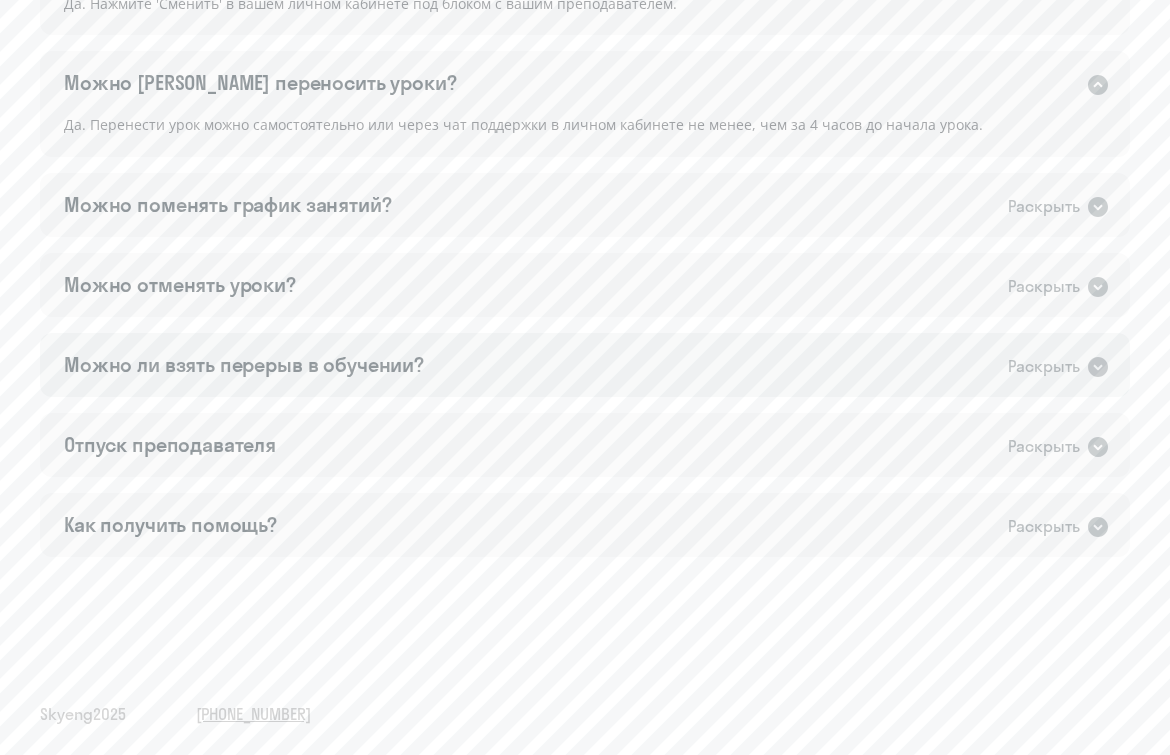 scroll, scrollTop: 2087, scrollLeft: 0, axis: vertical 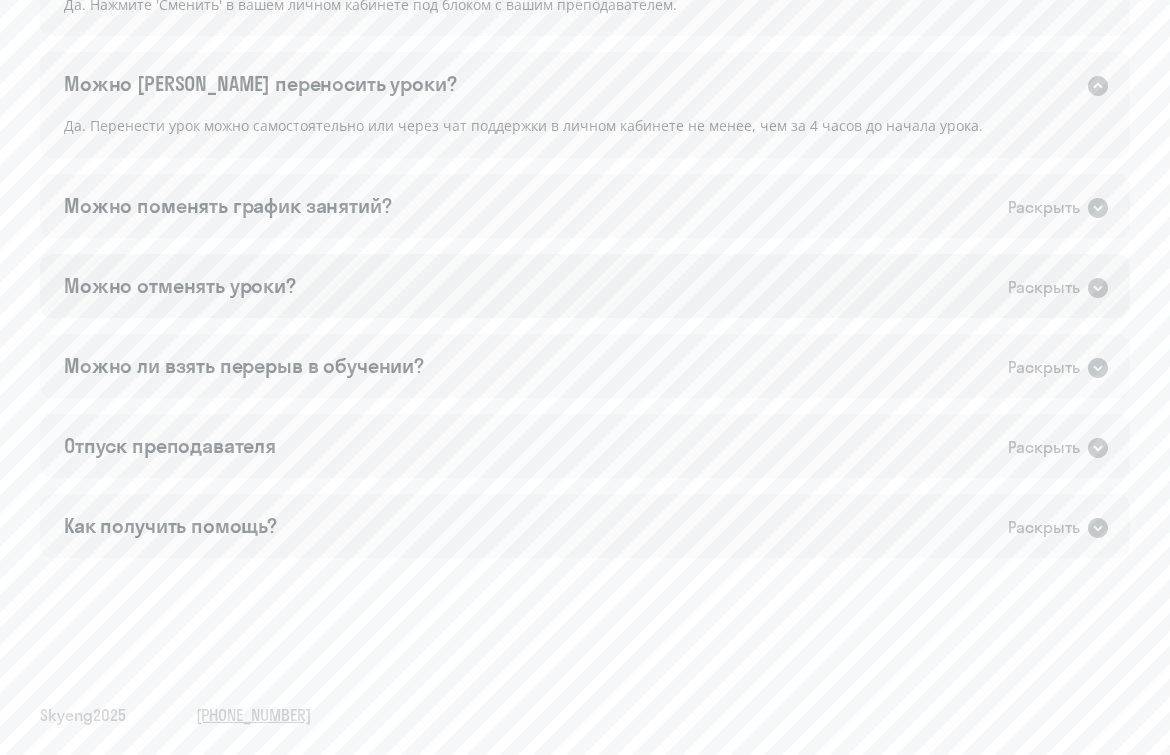 click on "Можно отменять уроки?   Раскрыть" 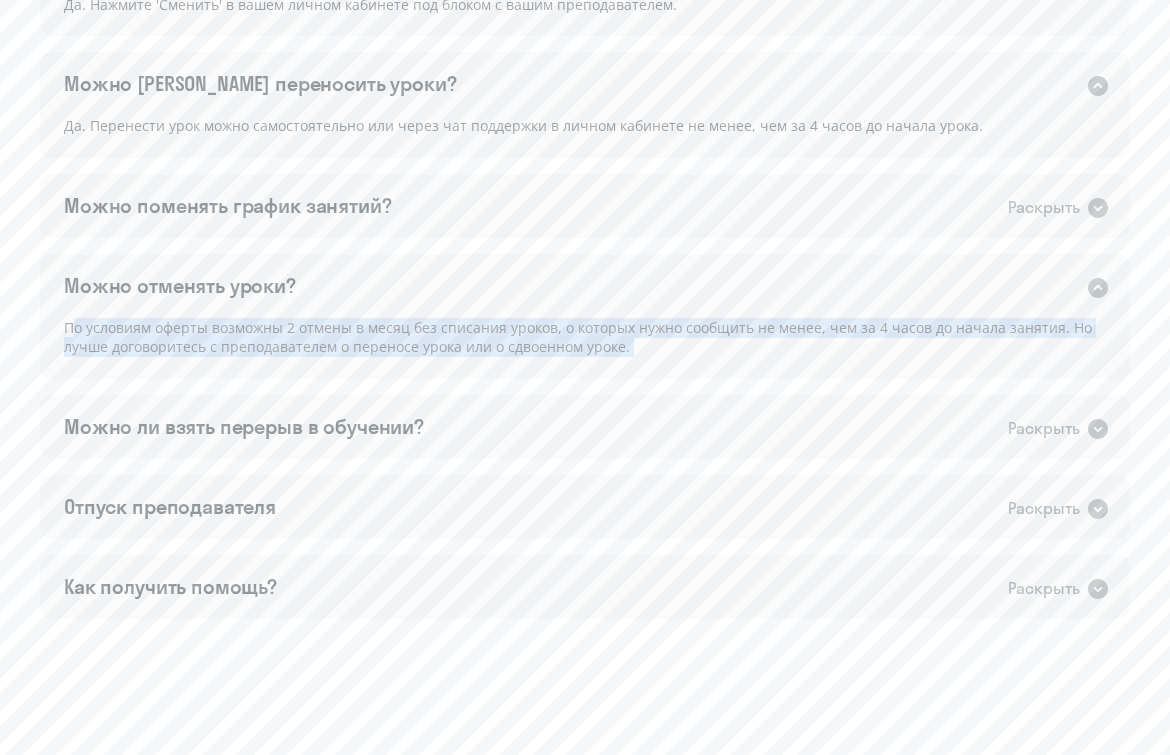 click on "По условиям оферты возможны 2 отмены в месяц без списания уроков, о которых нужно сообщить не менее, чем за 4 часов до начала занятия. Но лучше договоритесь с преподавателем о переносе урока или о сдвоенном уроке." 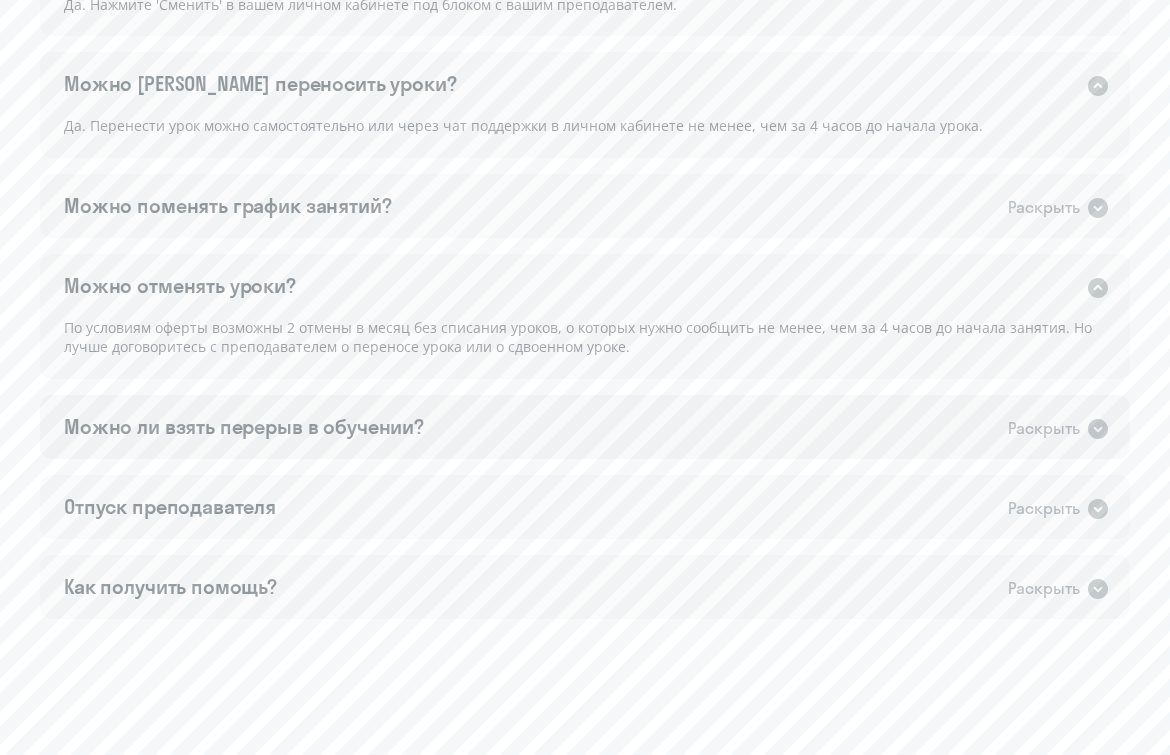 click on "Можно ли взять перерыв в обучении?   Раскрыть" 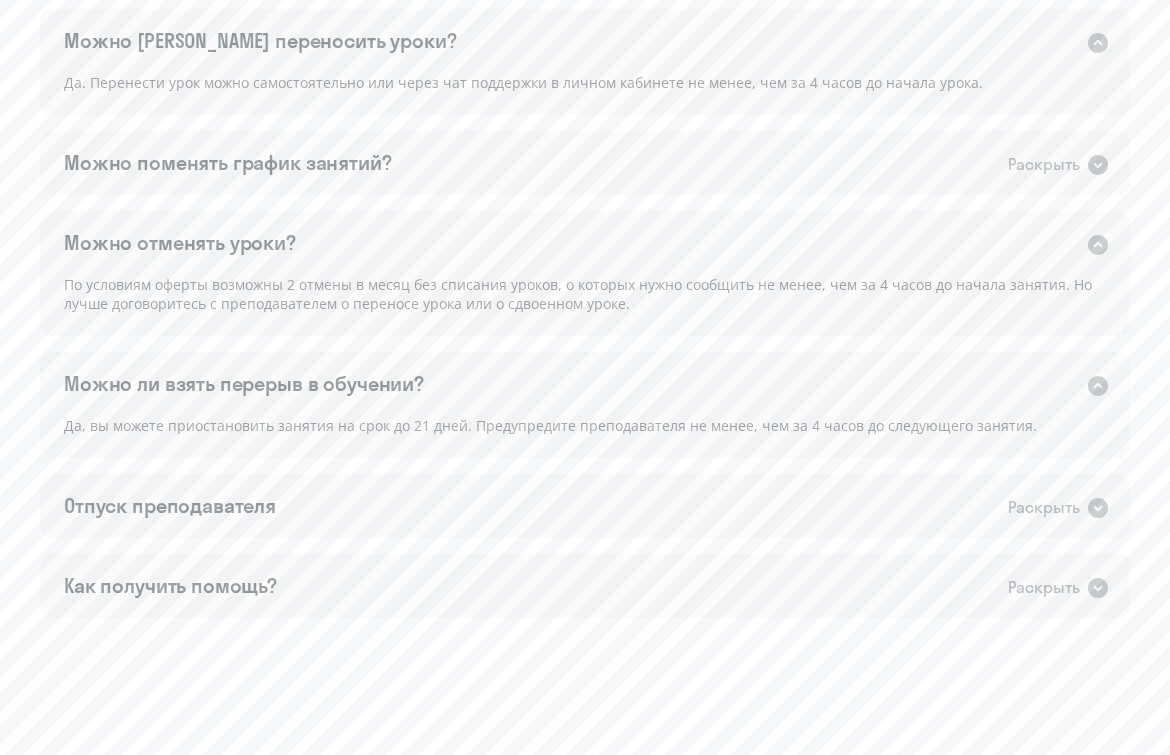 scroll, scrollTop: 2156, scrollLeft: 0, axis: vertical 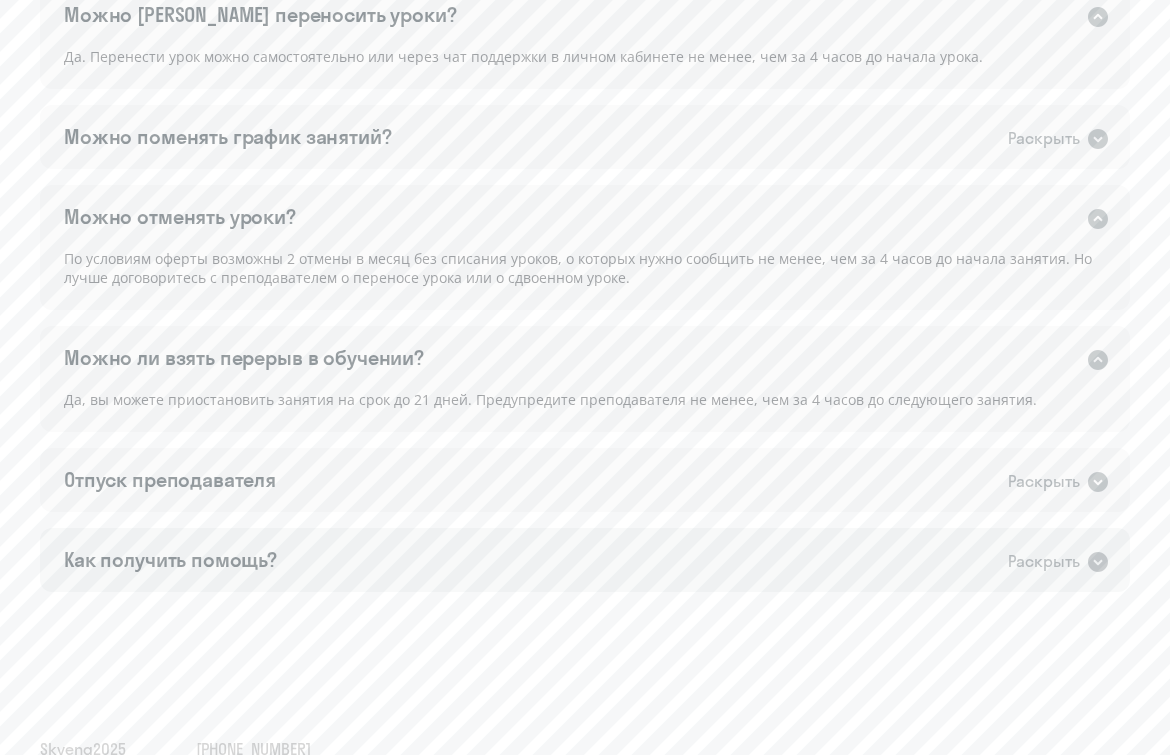 click 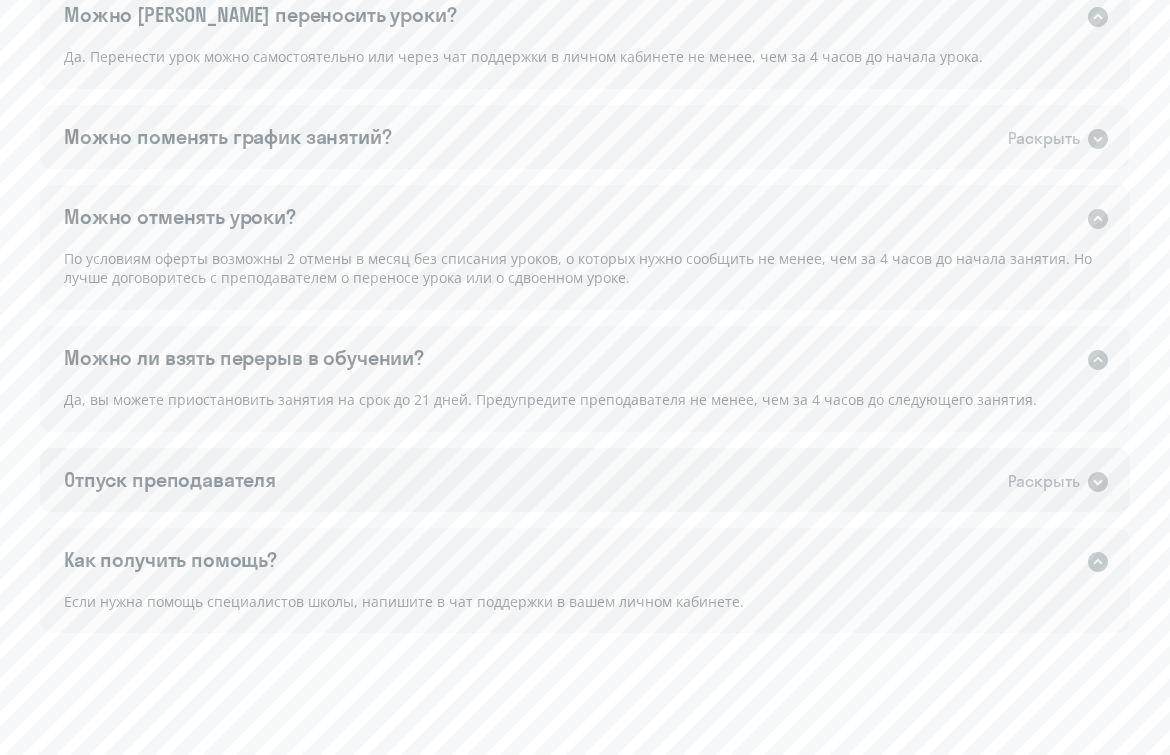 click on "Отпуск преподавателя   Раскрыть" 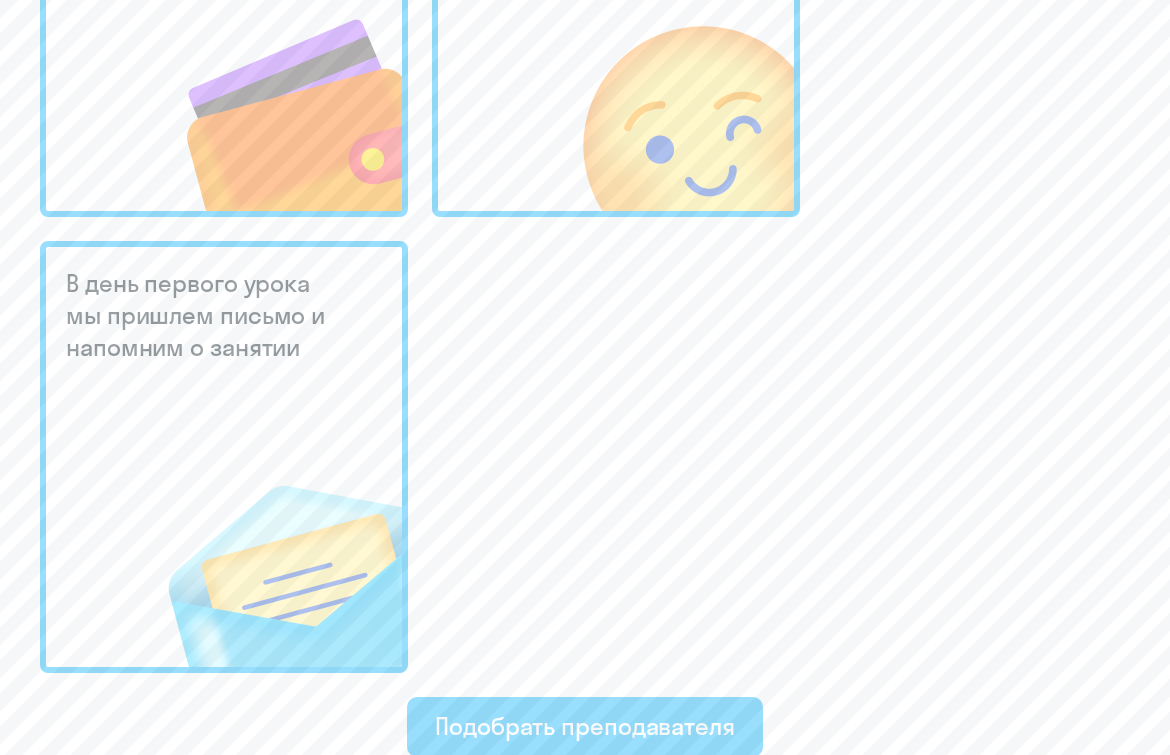 scroll, scrollTop: 1119, scrollLeft: 0, axis: vertical 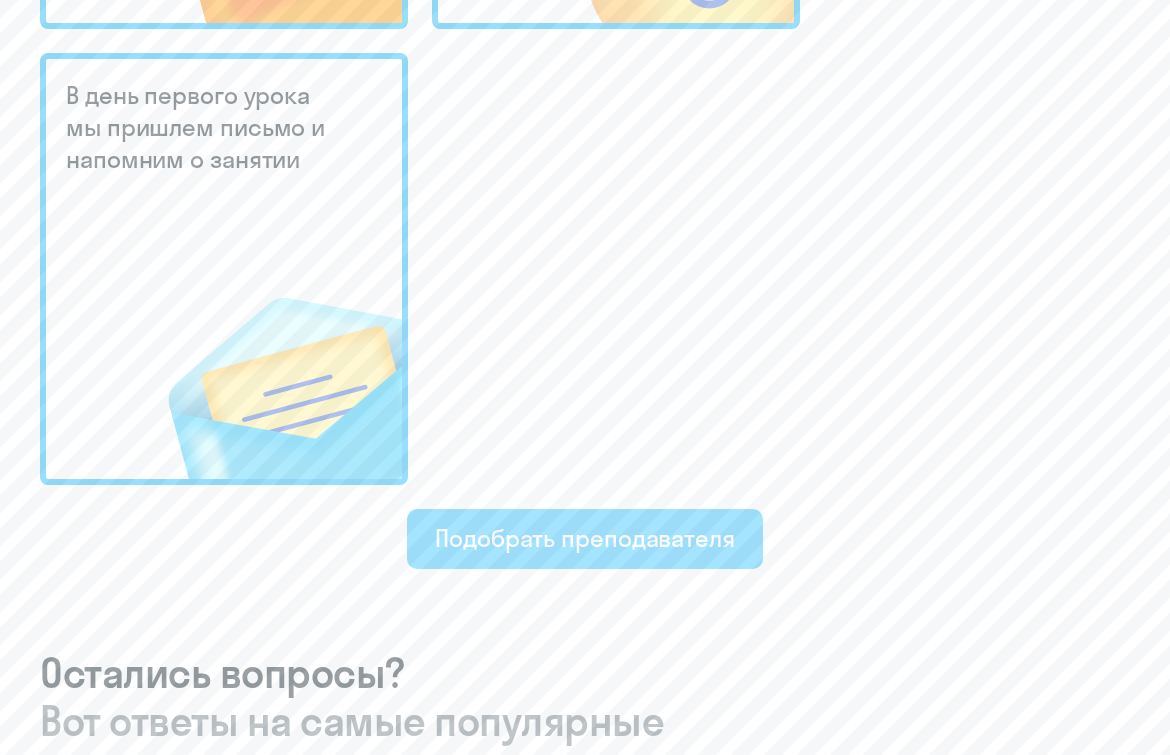 click on "Подобрать преподавателя" 